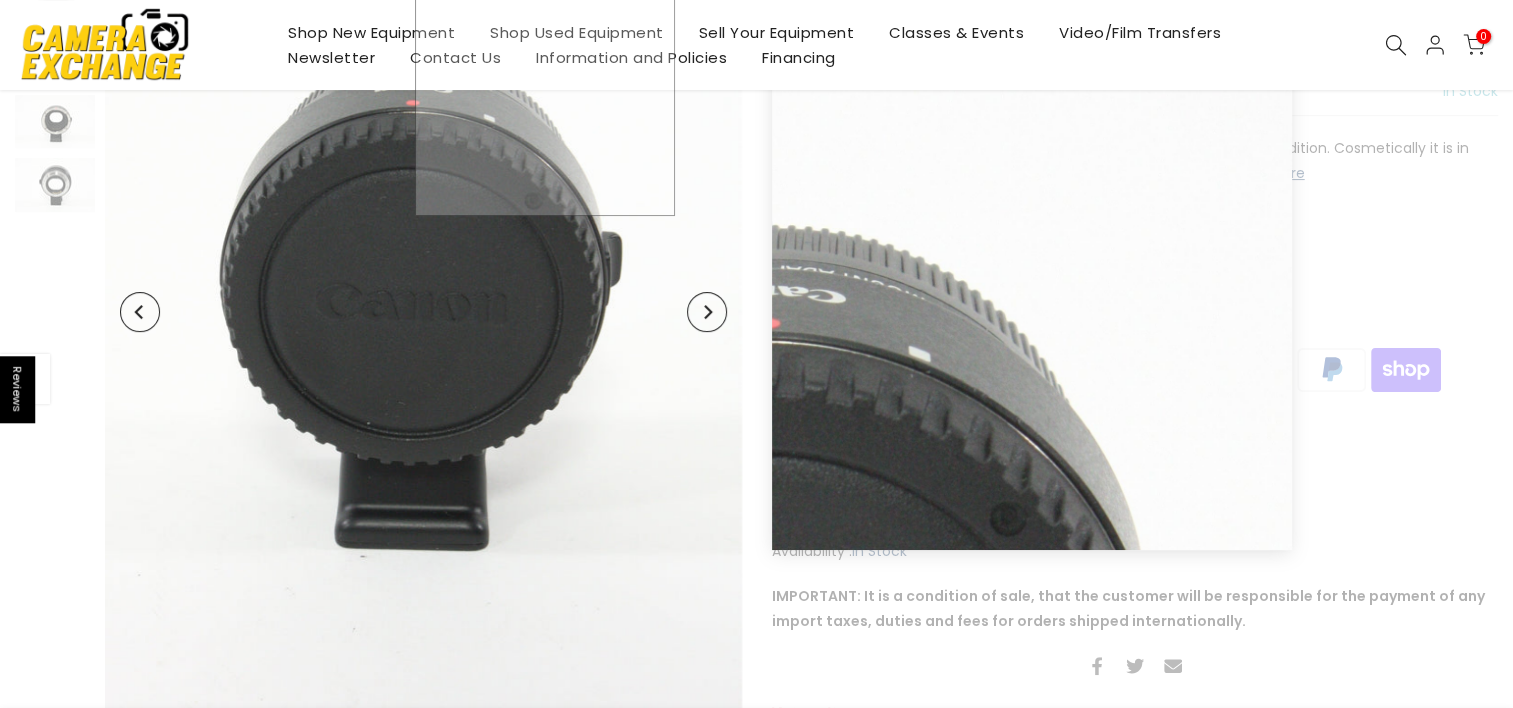 scroll, scrollTop: 0, scrollLeft: 0, axis: both 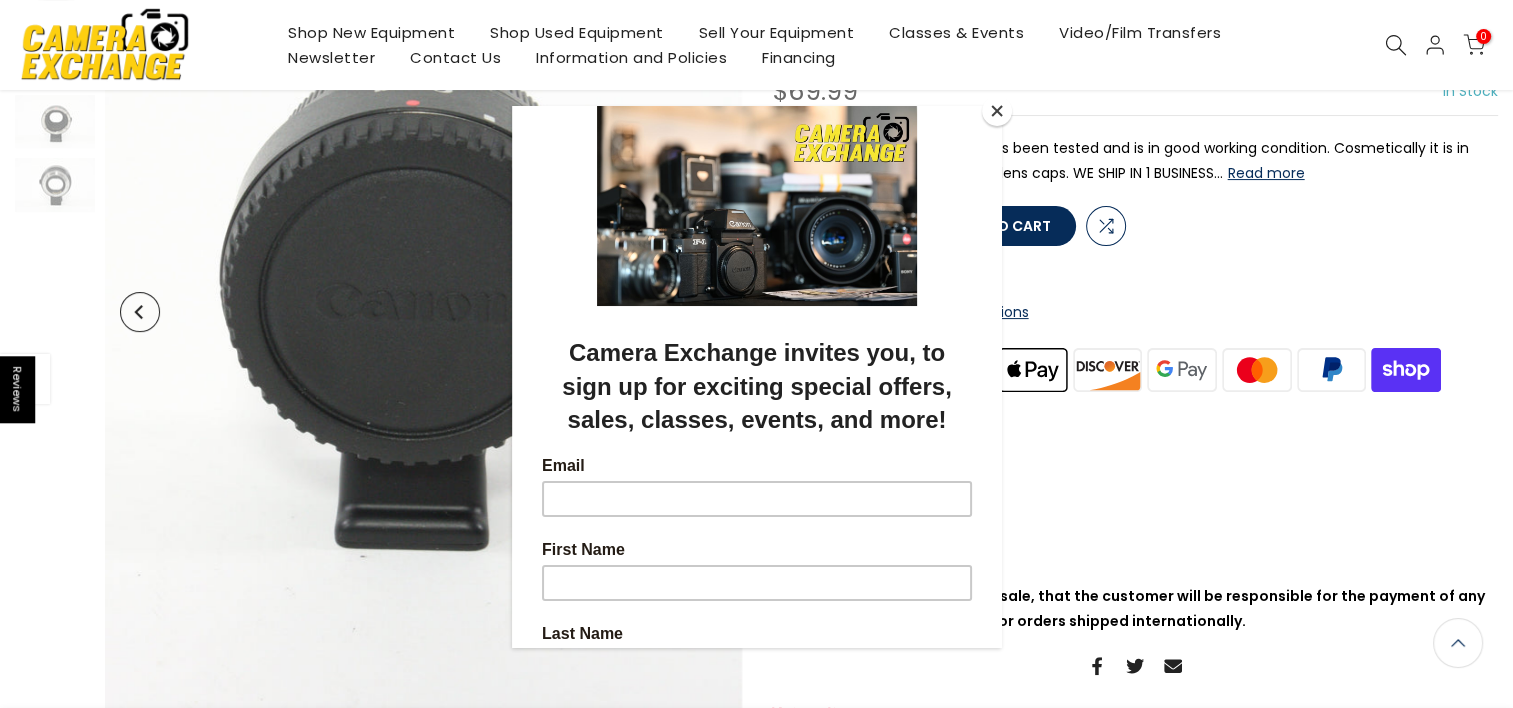 click at bounding box center (997, 111) 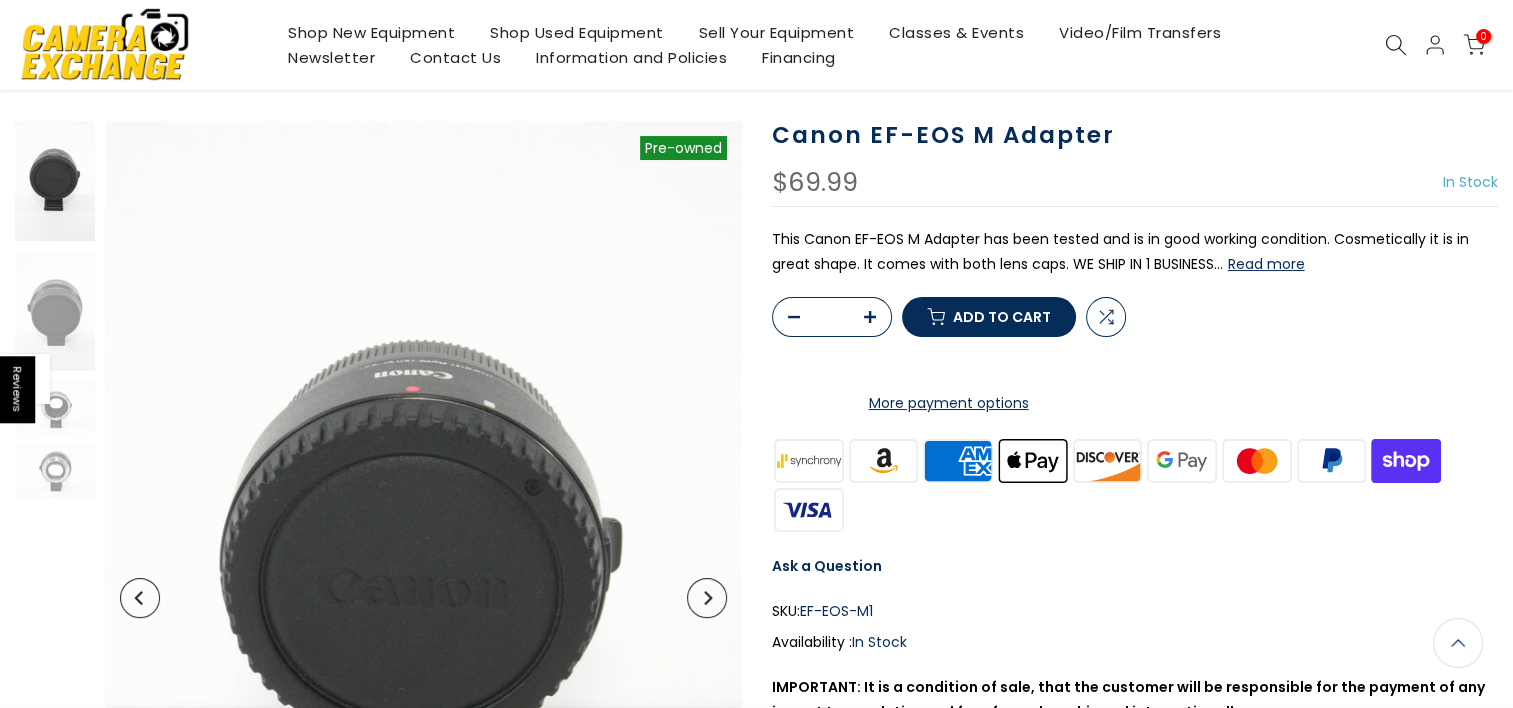 scroll, scrollTop: 101, scrollLeft: 0, axis: vertical 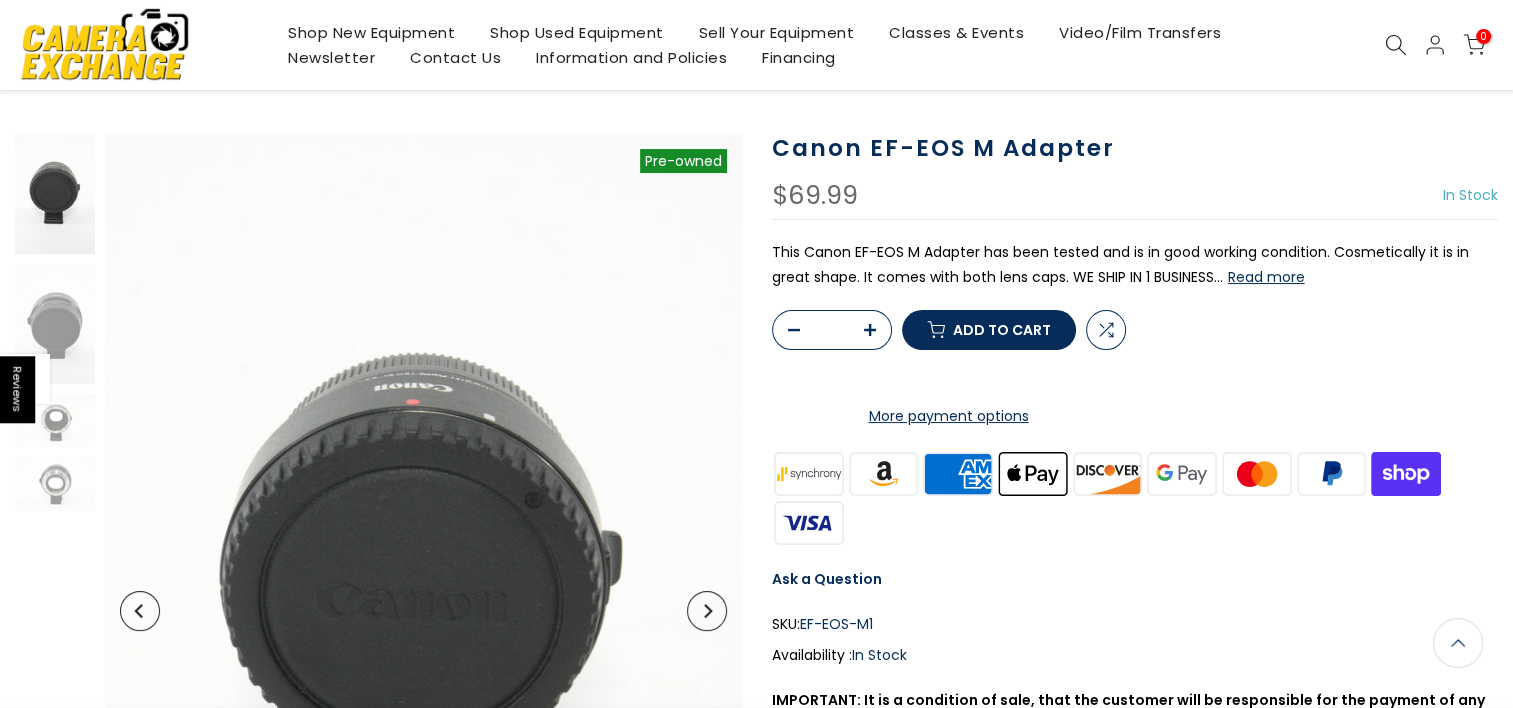 click on "Shop New Equipment Shop Used Equipment Sell Your Equipment Classes & Events Video/Film Transfers Newsletter Contact Us
Information and Policies About Us Refund Policy Privacy Policy Terms of Service Shipping Policy
Financing Katapult Financing - No Credit Needed Synchrony Financing Application
0
/
$0.00" at bounding box center (756, 45) 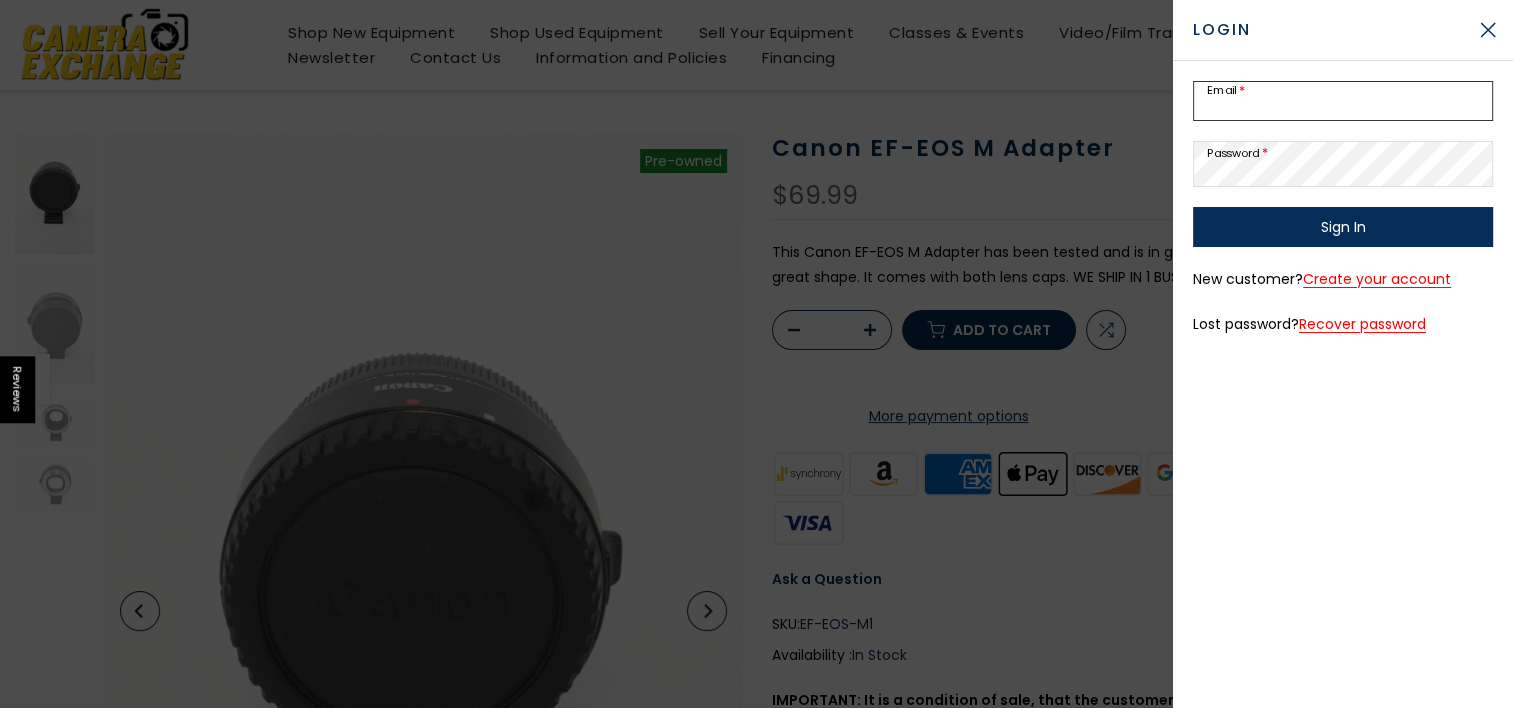 click on "Email  *" at bounding box center (1343, 101) 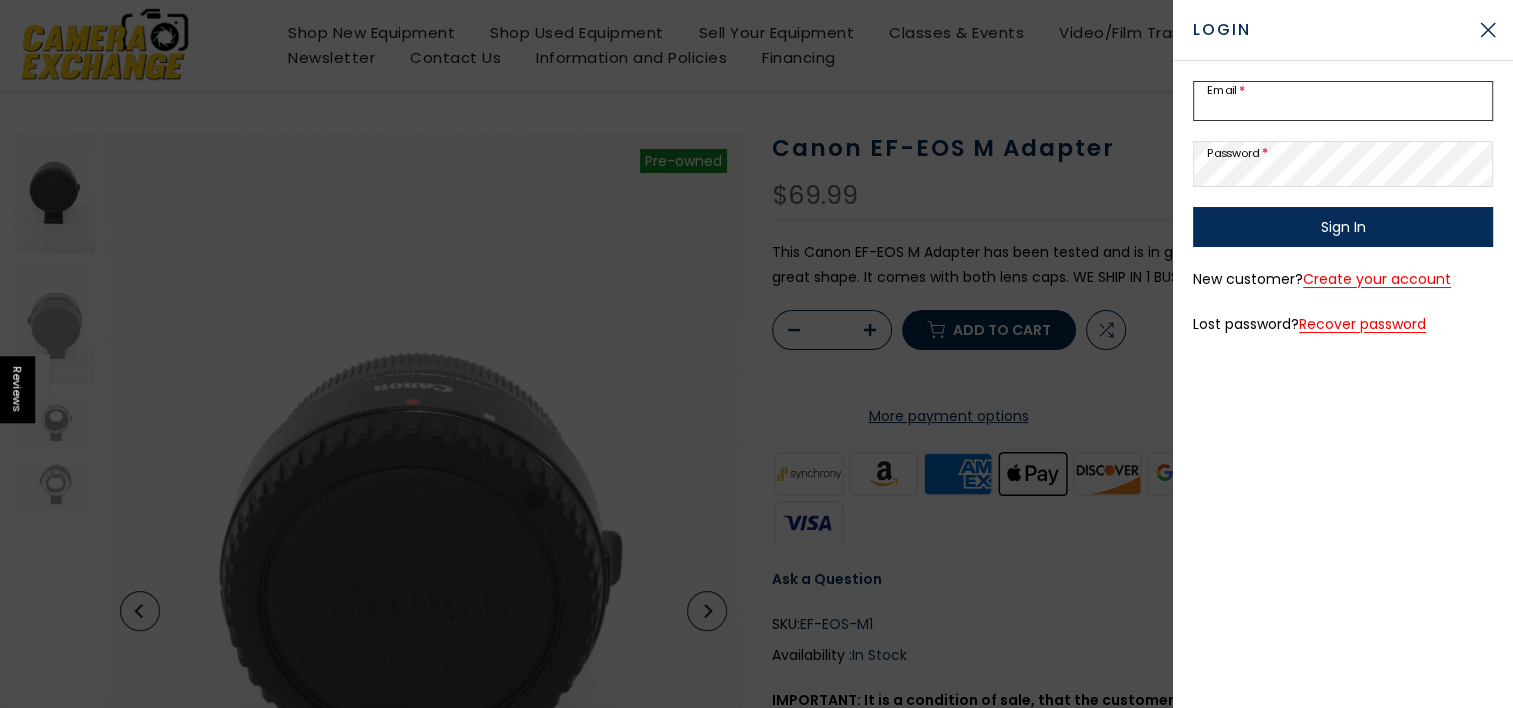 scroll, scrollTop: 100, scrollLeft: 0, axis: vertical 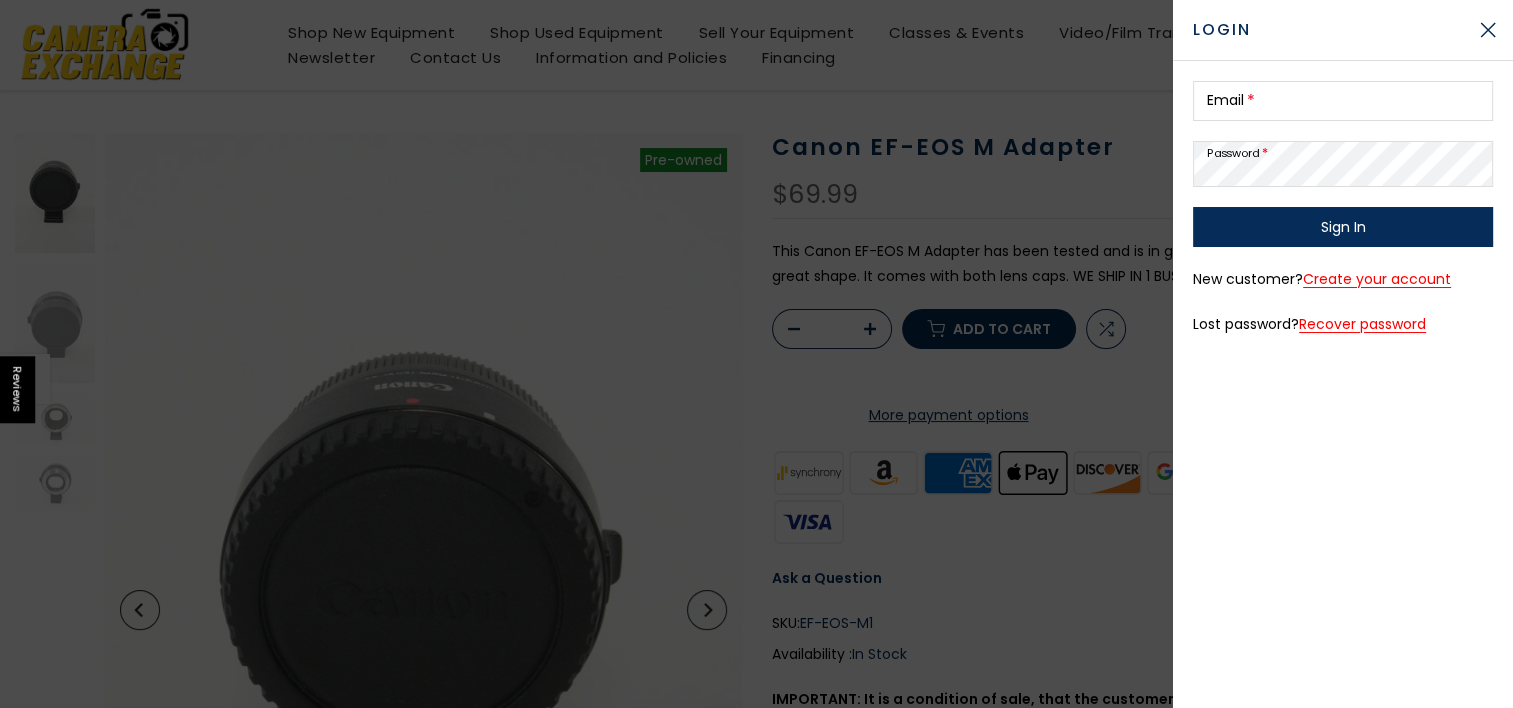 click on "Create your account" at bounding box center [1377, 279] 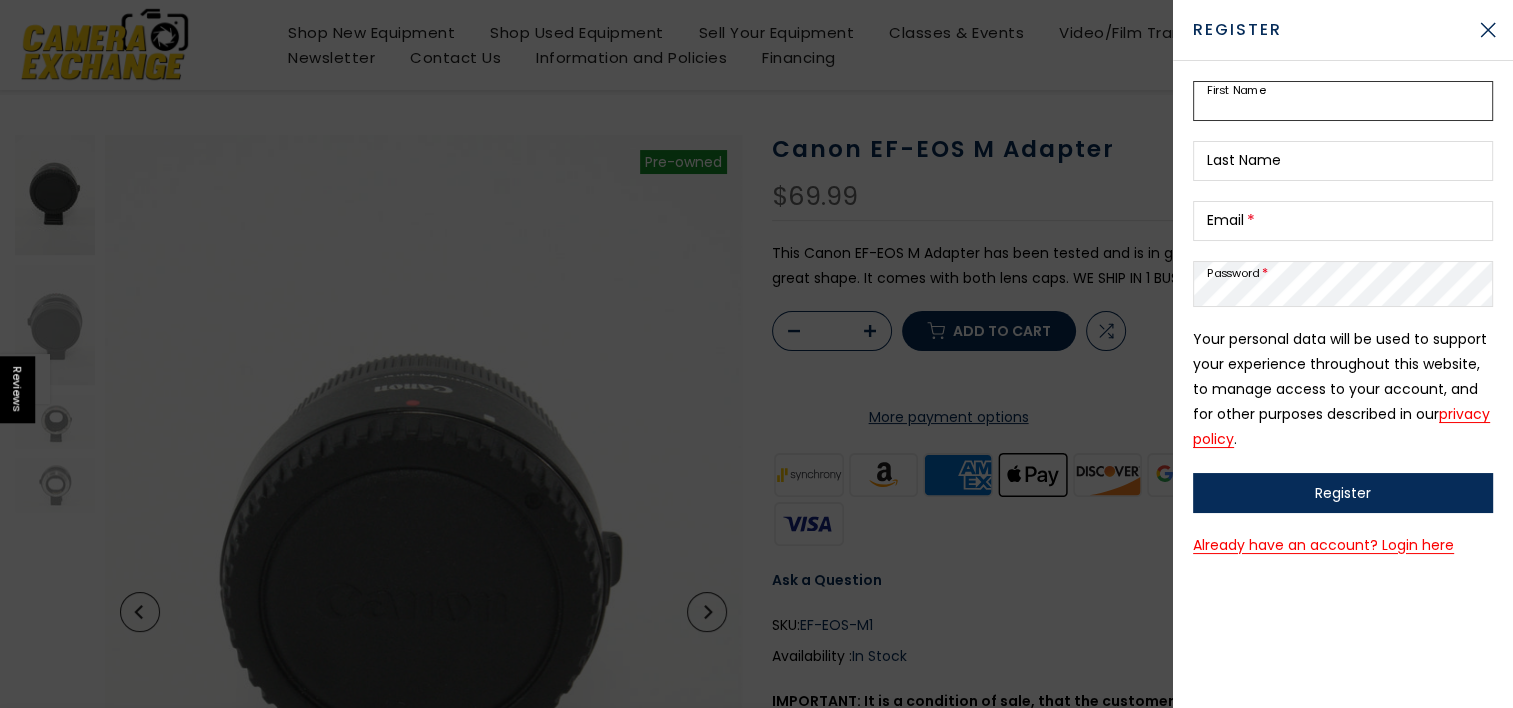 scroll, scrollTop: 101, scrollLeft: 0, axis: vertical 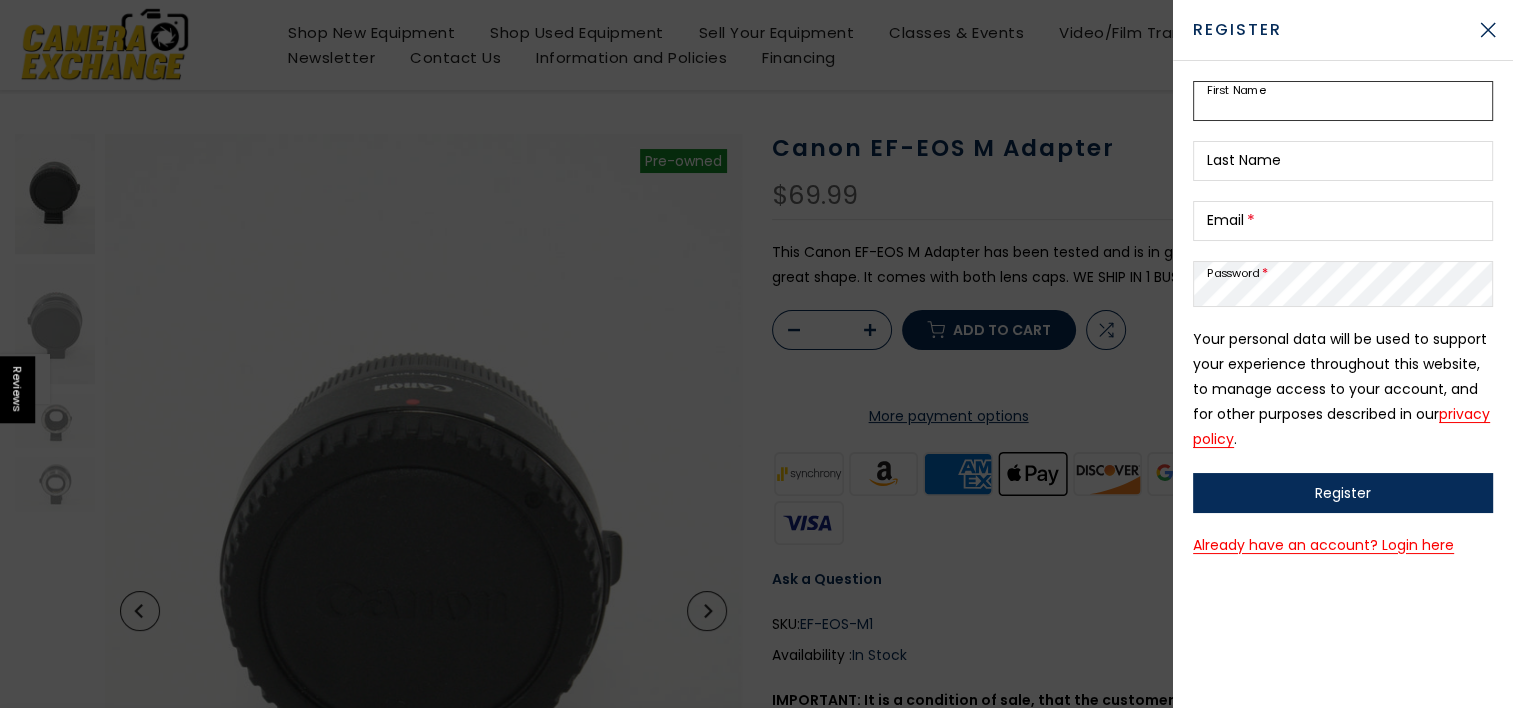 click on "First Name" at bounding box center [1343, 101] 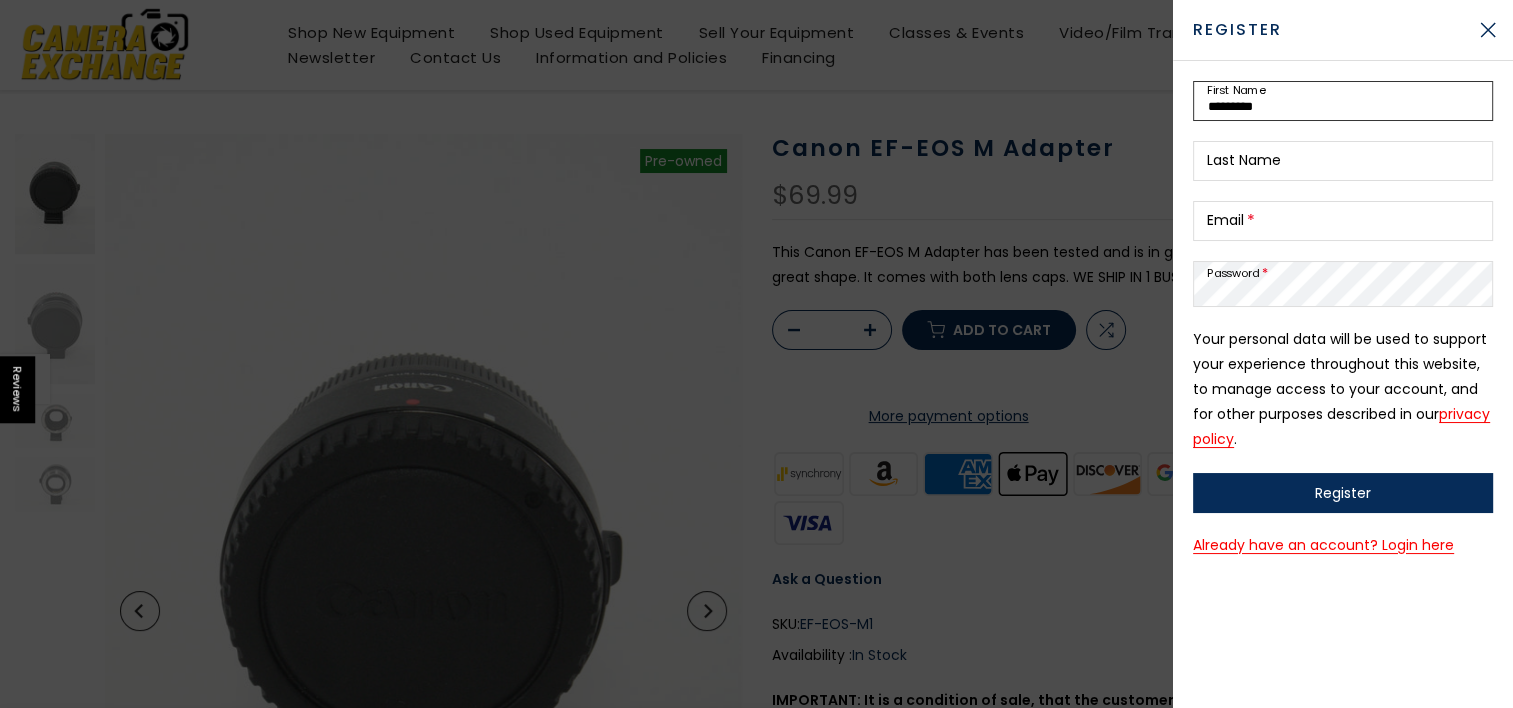 type on "**********" 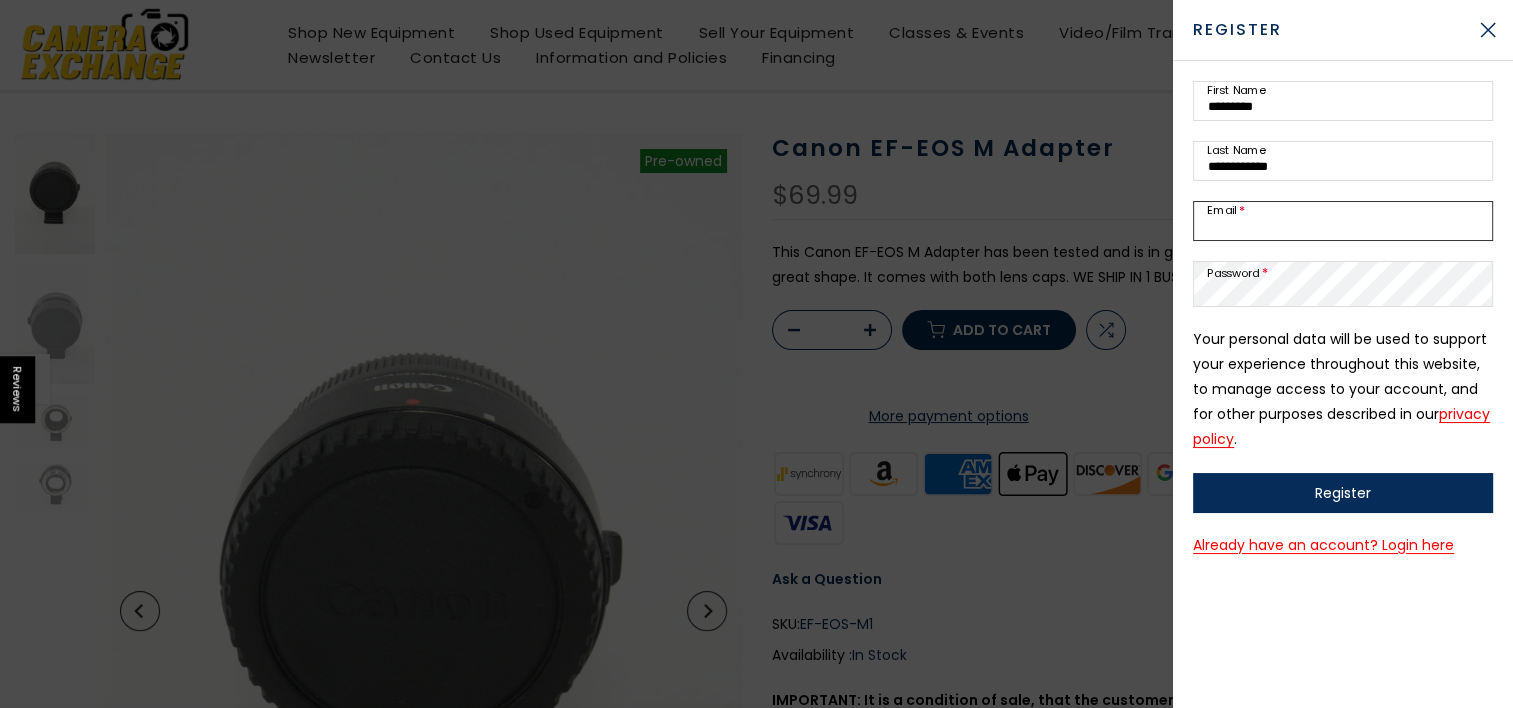 type on "**********" 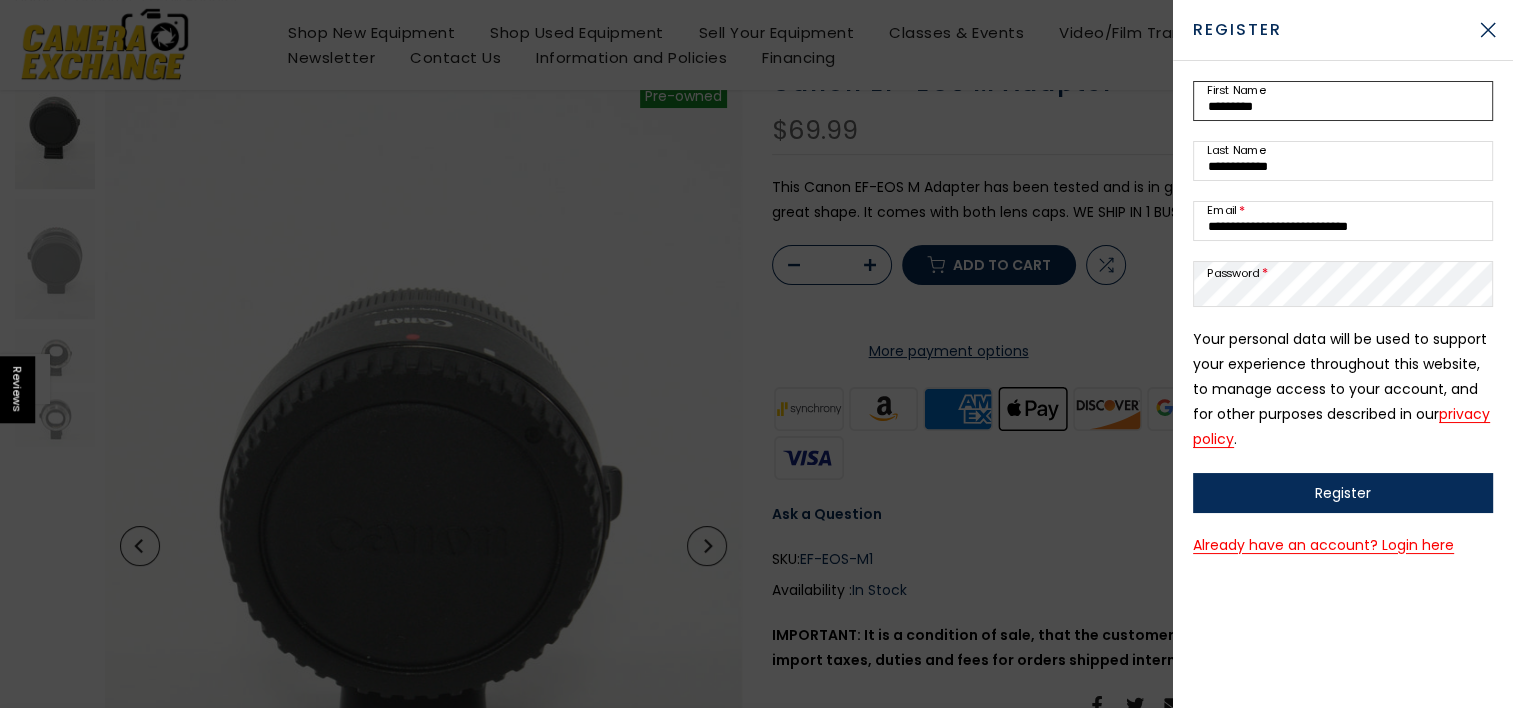 scroll, scrollTop: 201, scrollLeft: 0, axis: vertical 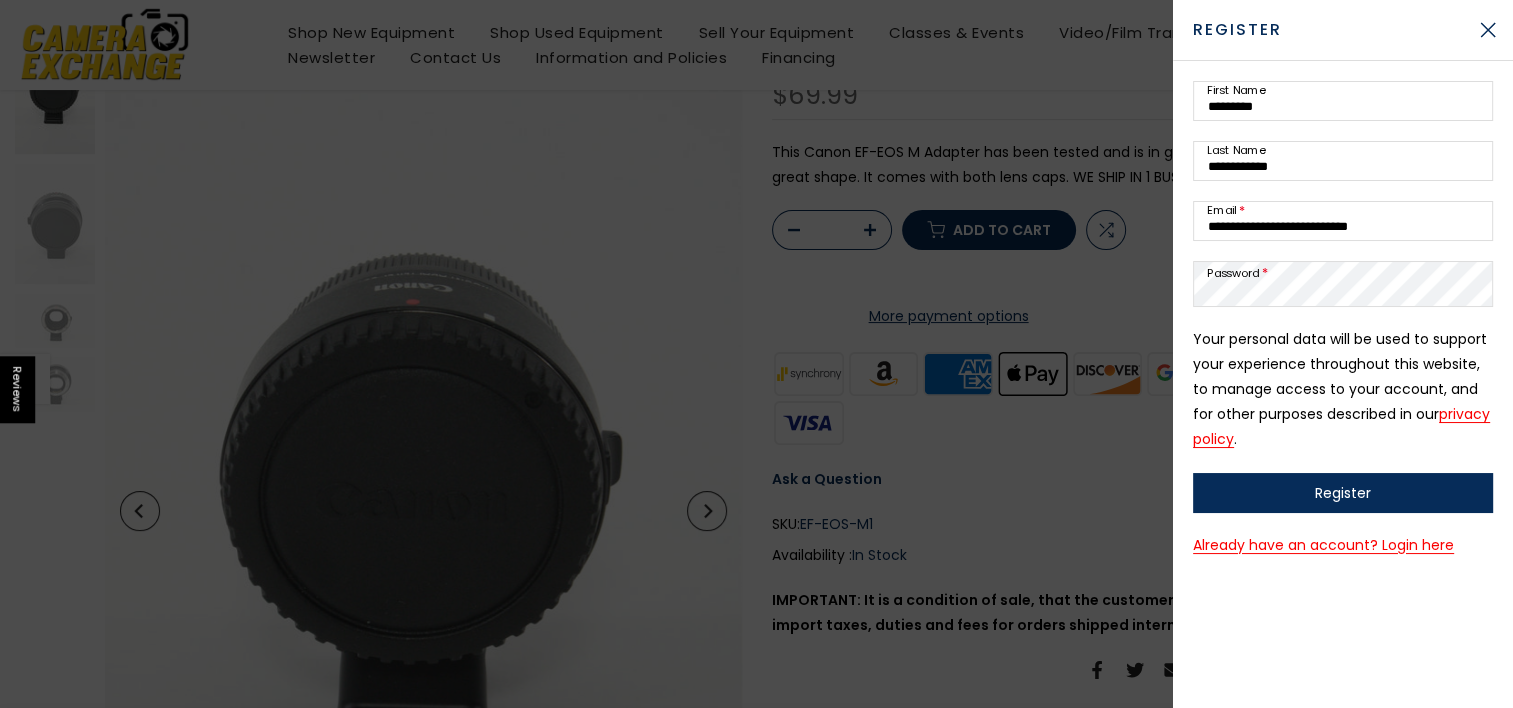 click on "Register" at bounding box center [1343, 493] 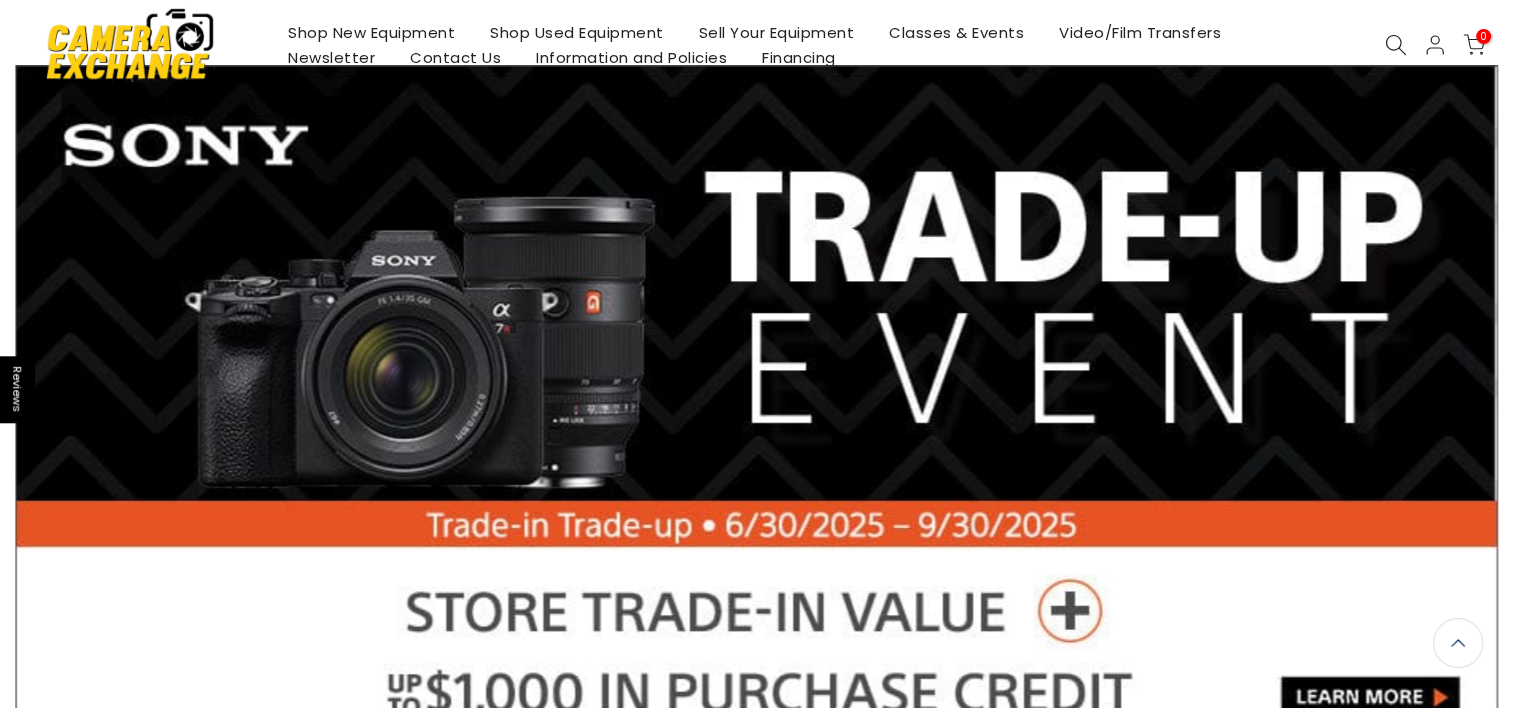 scroll, scrollTop: 0, scrollLeft: 0, axis: both 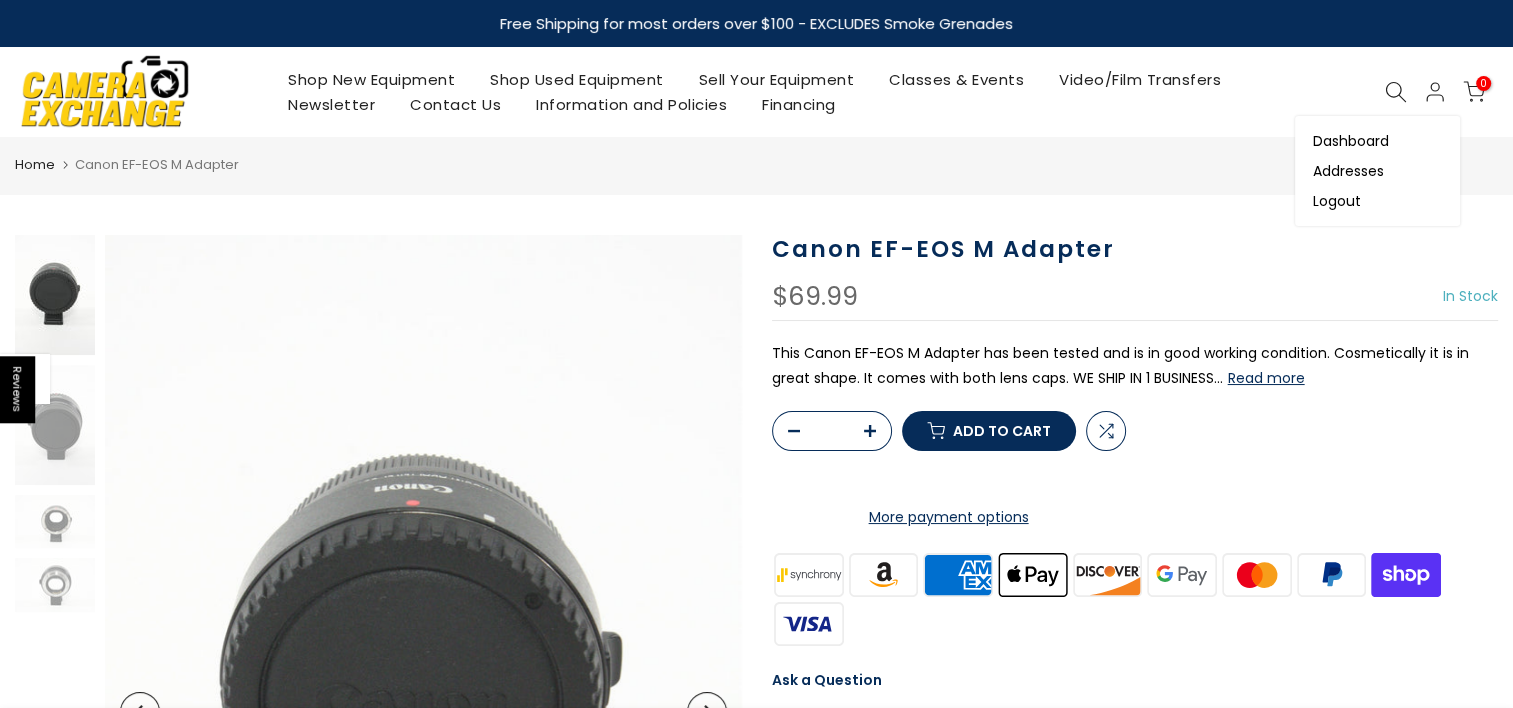 click 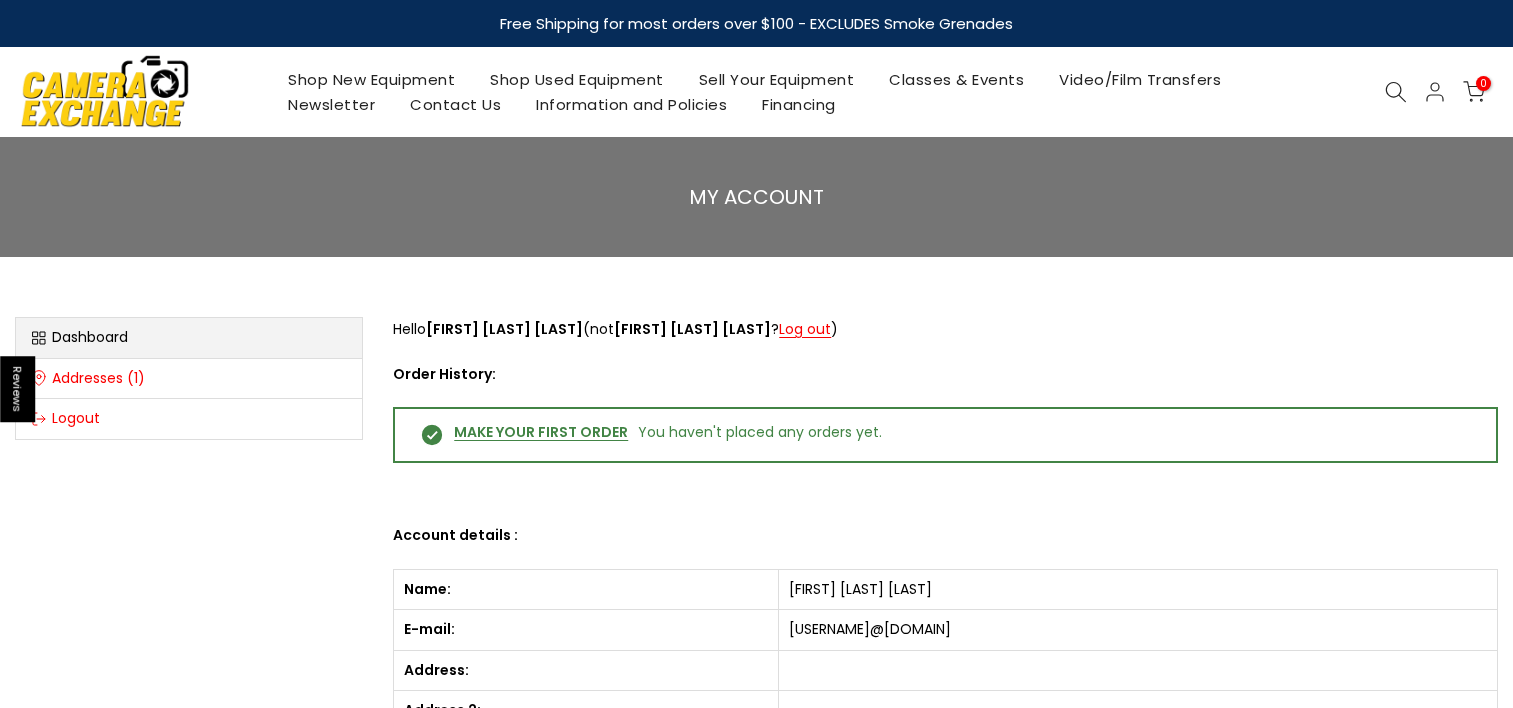 scroll, scrollTop: 0, scrollLeft: 0, axis: both 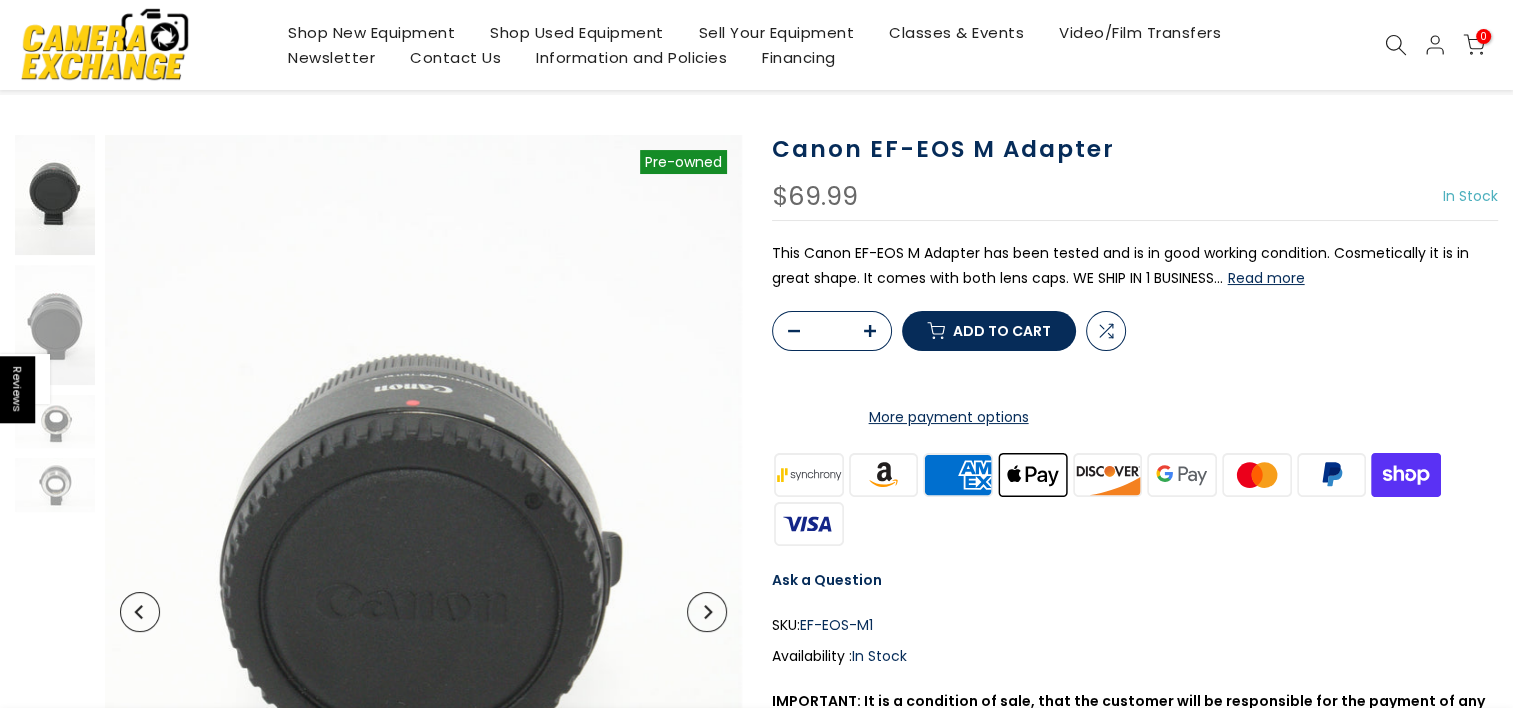 click on "Add to cart" at bounding box center [1002, 331] 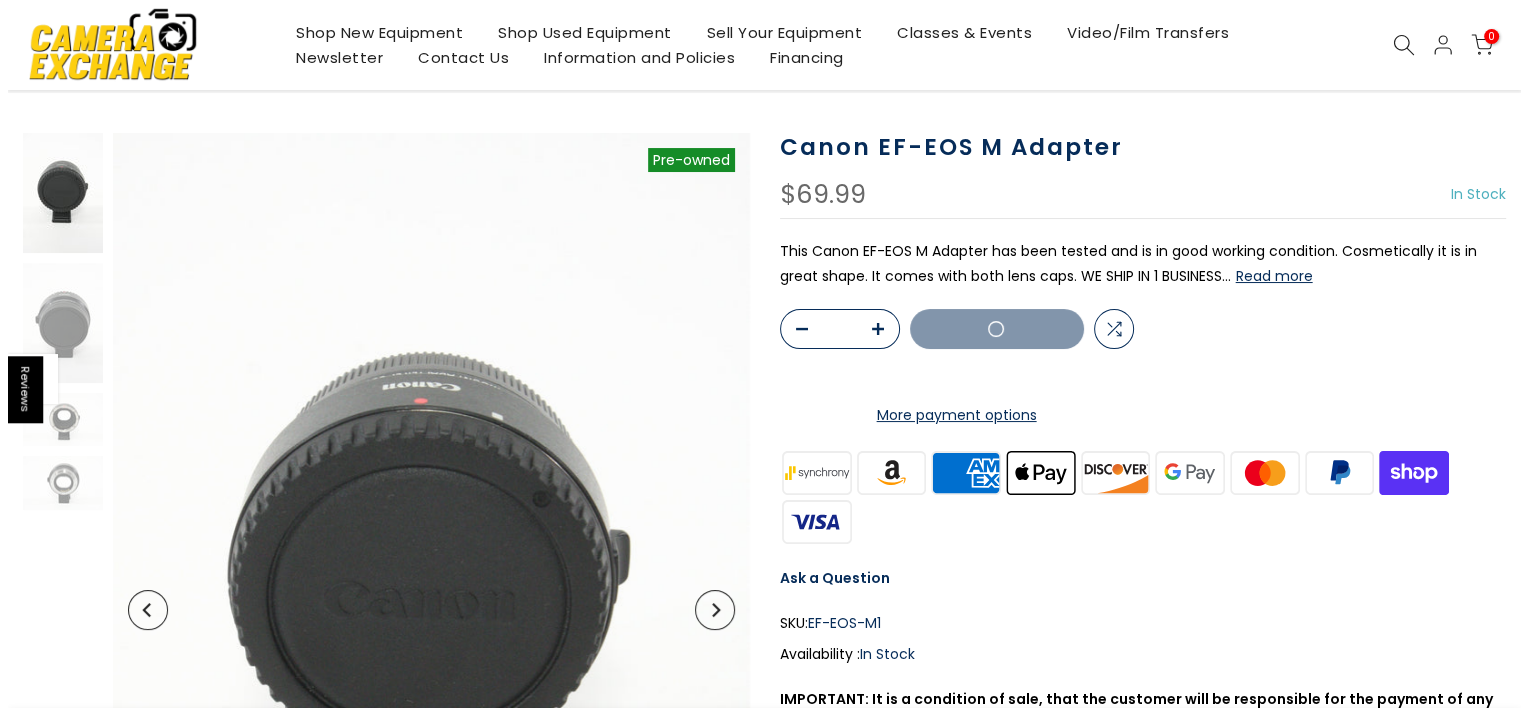 scroll, scrollTop: 98, scrollLeft: 0, axis: vertical 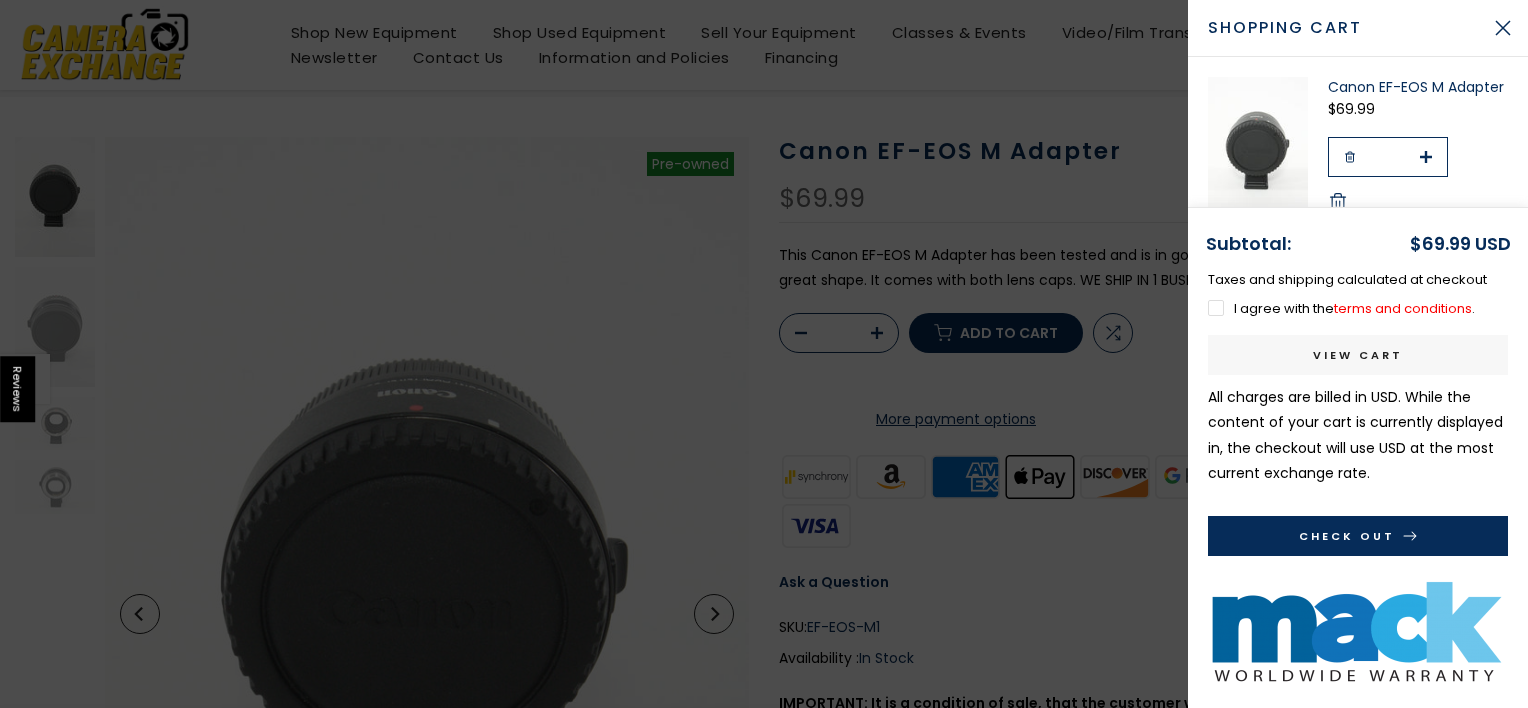 click on "I agree with the  terms and conditions ." at bounding box center [1341, 308] 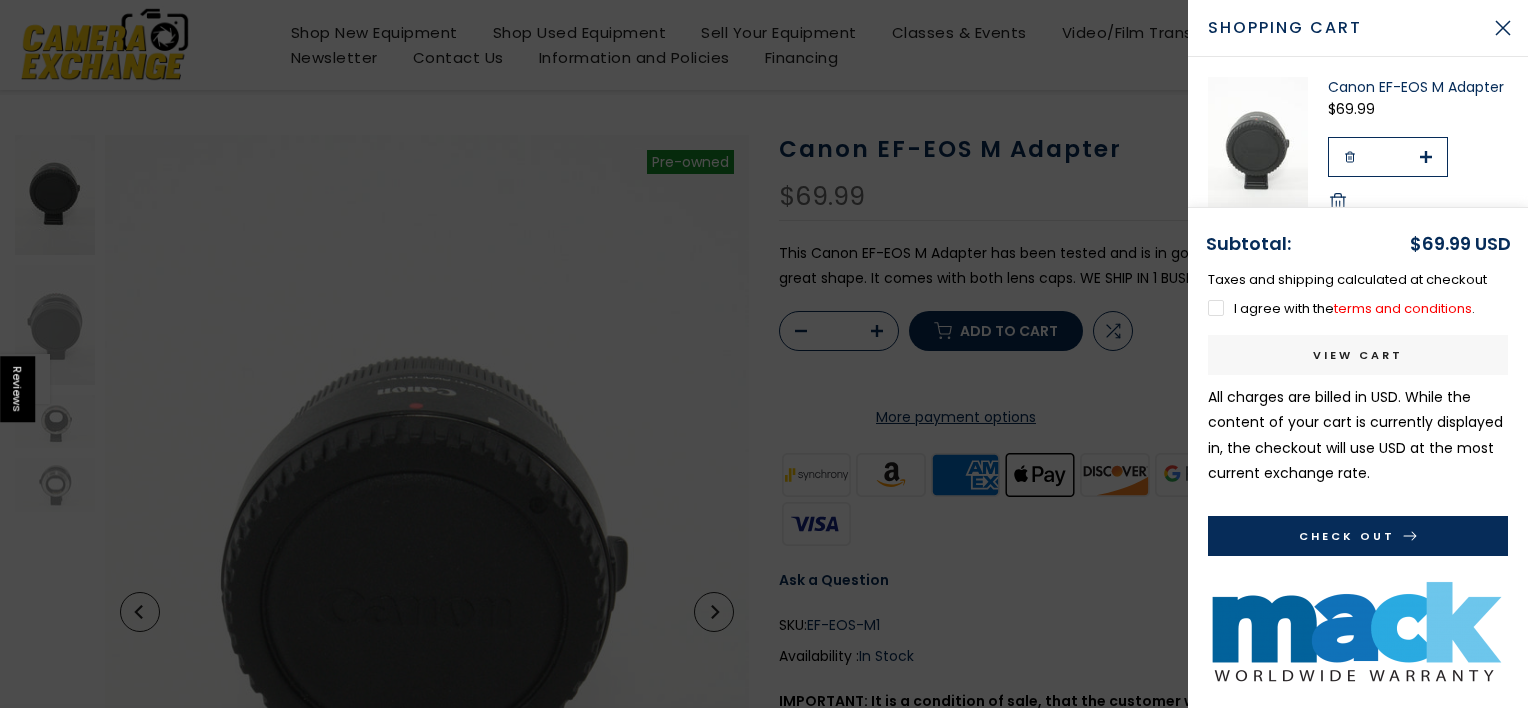 click on "Check Out" at bounding box center (1358, 536) 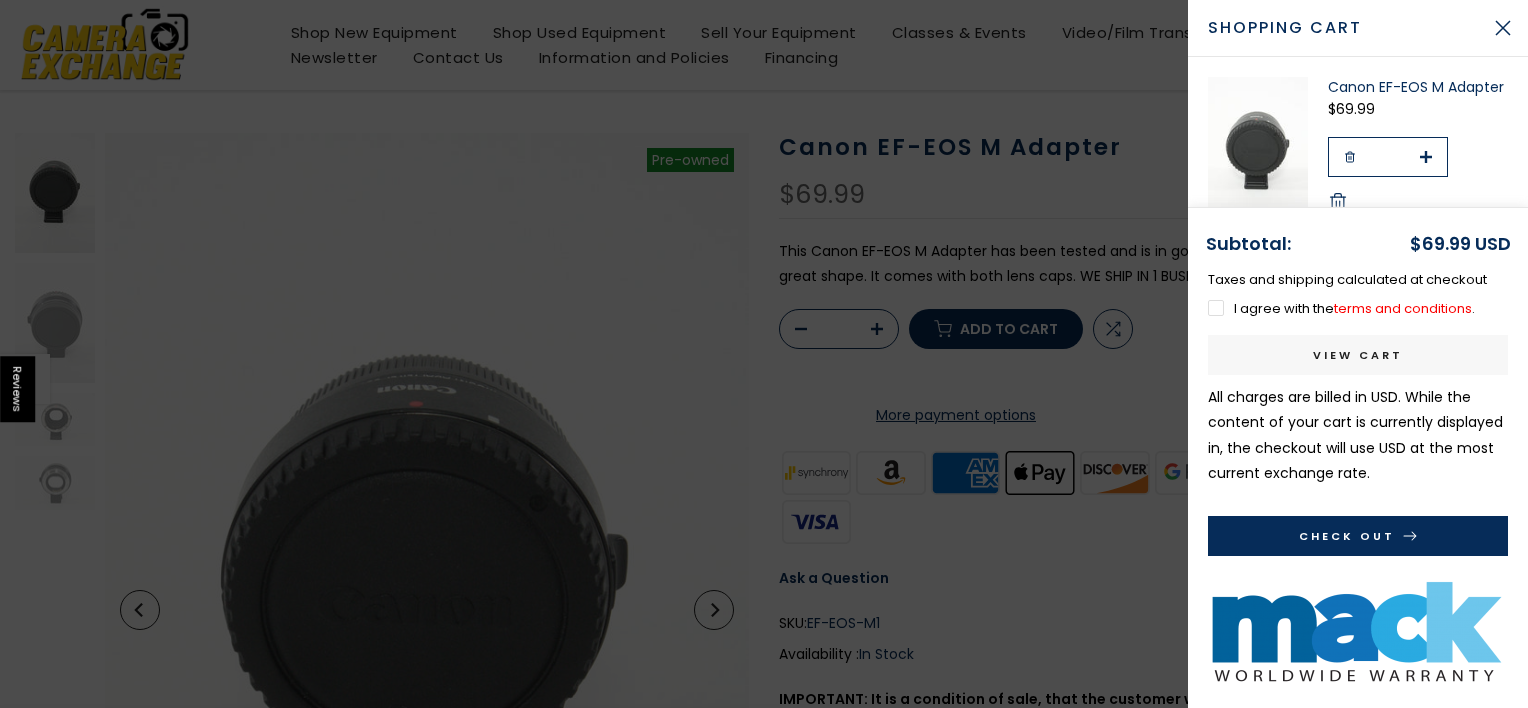 scroll, scrollTop: 98, scrollLeft: 0, axis: vertical 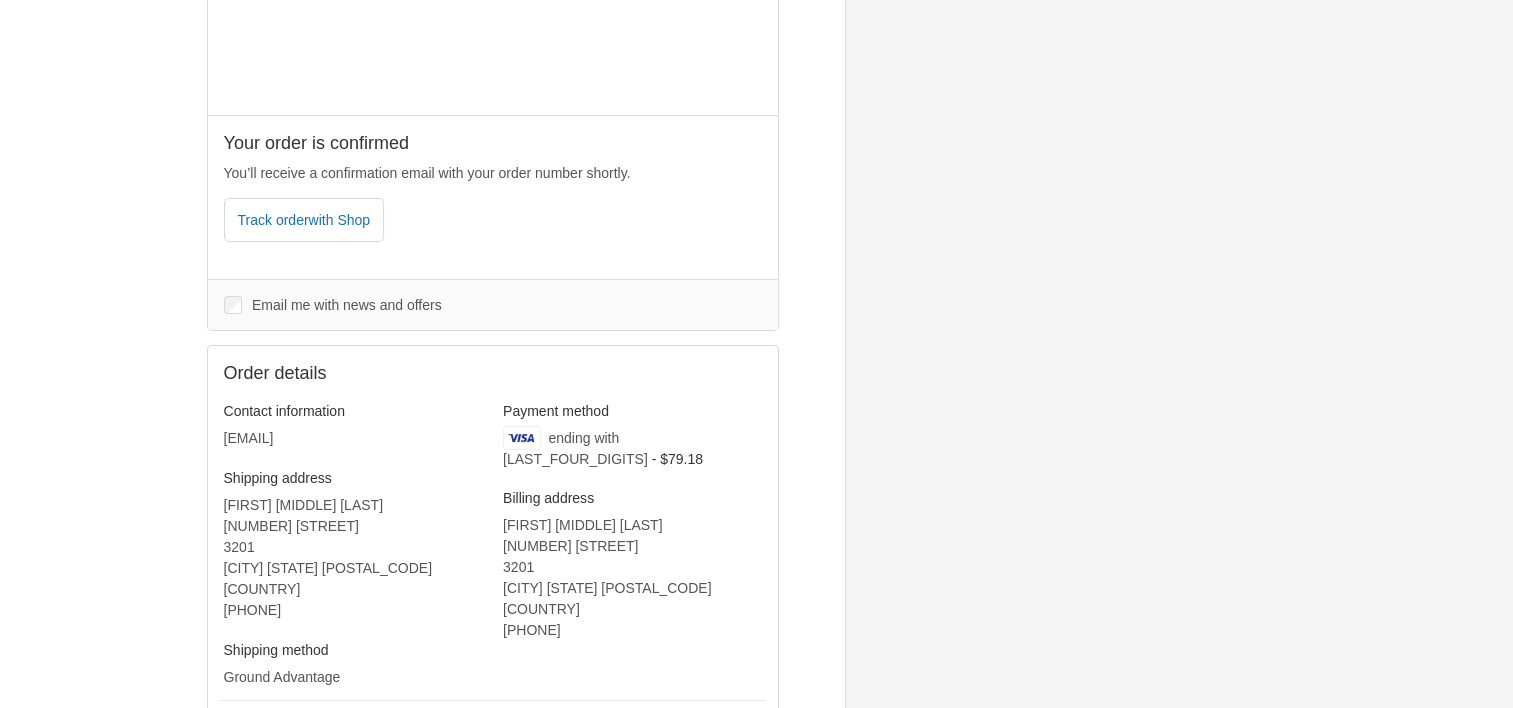 click on "Email me with news and offers" at bounding box center [347, 305] 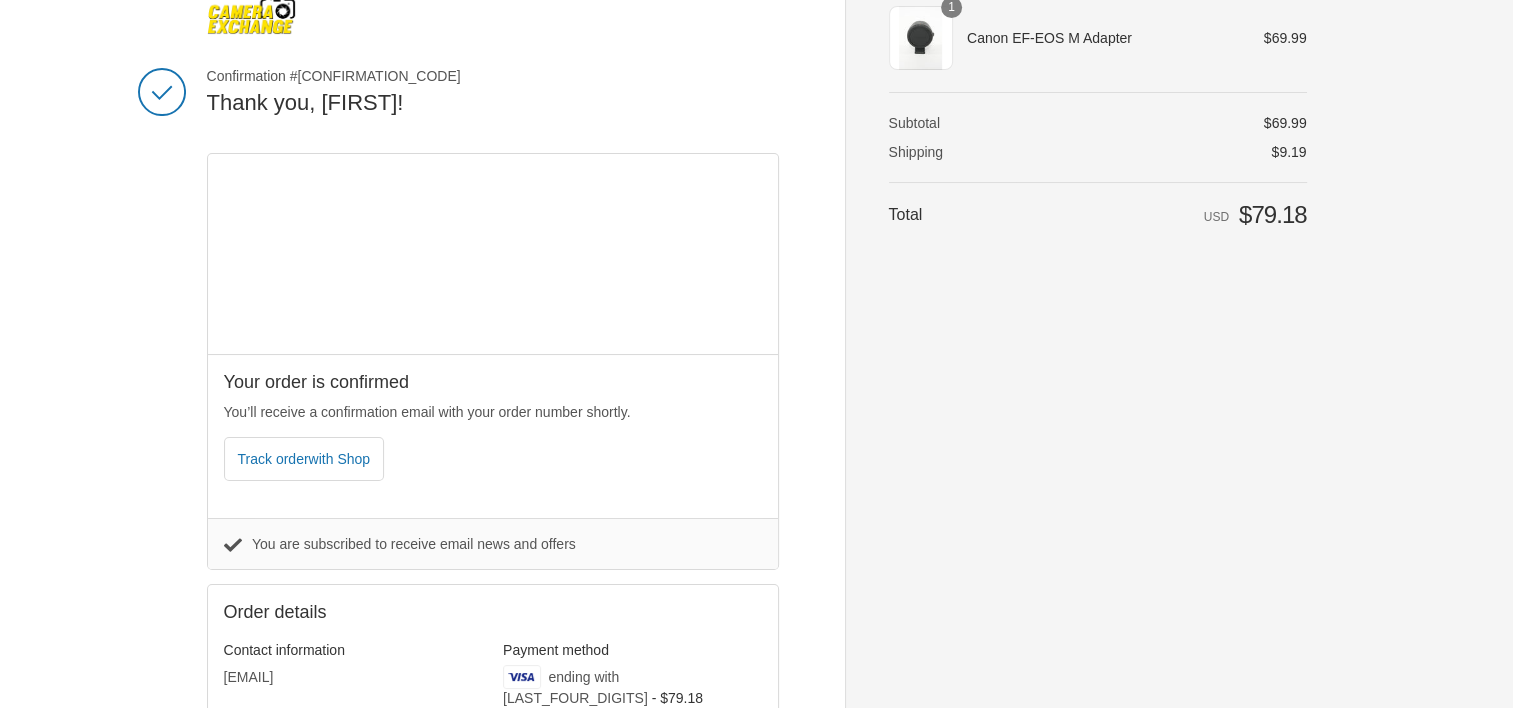 scroll, scrollTop: 0, scrollLeft: 0, axis: both 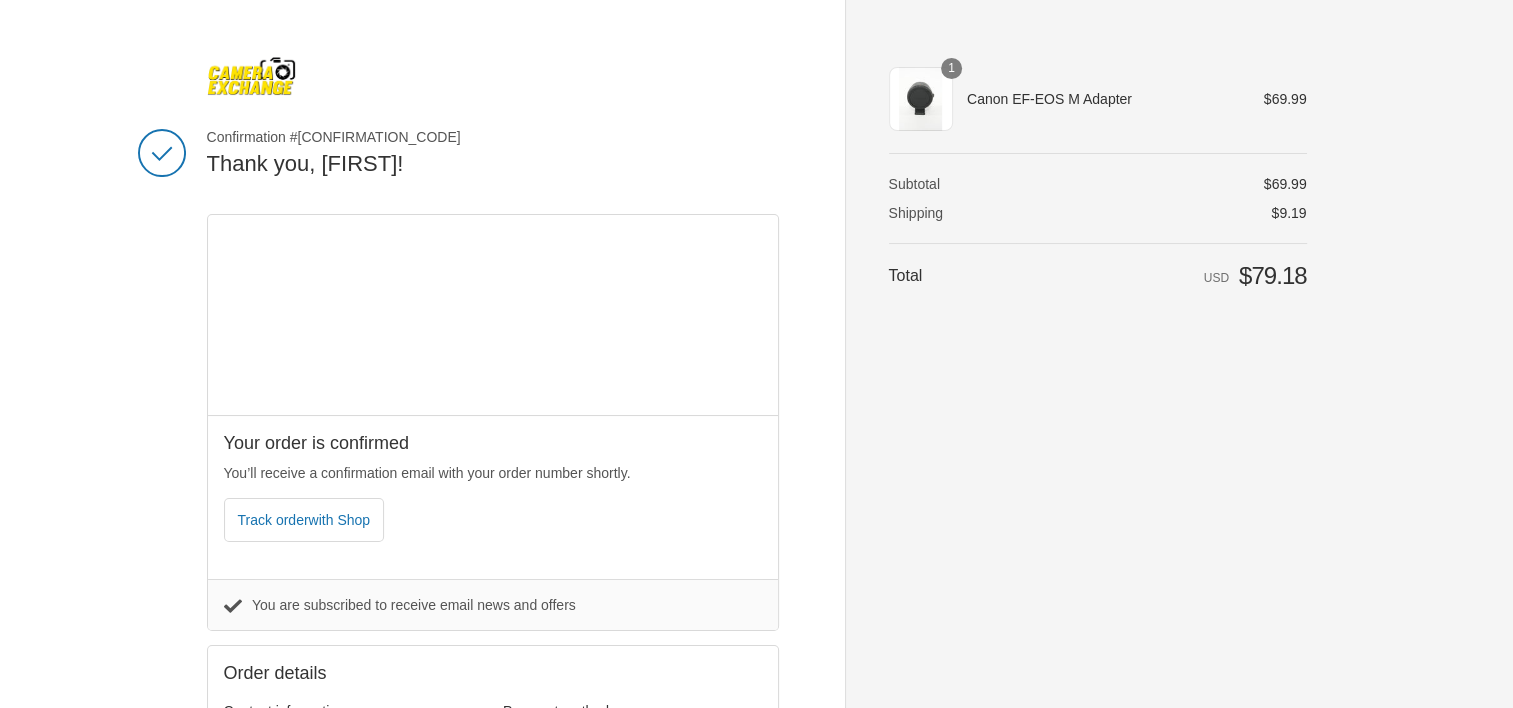 click at bounding box center [252, 76] 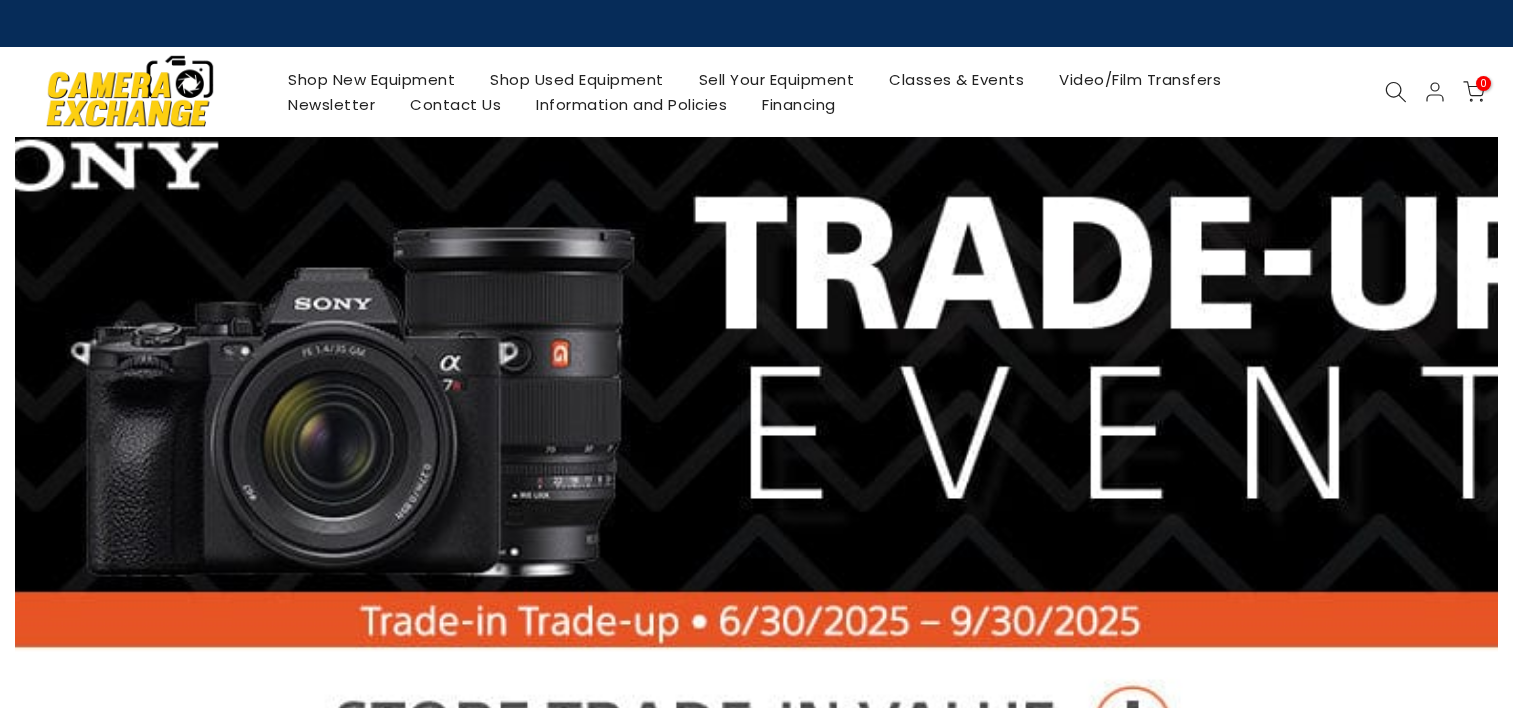 scroll, scrollTop: 0, scrollLeft: 0, axis: both 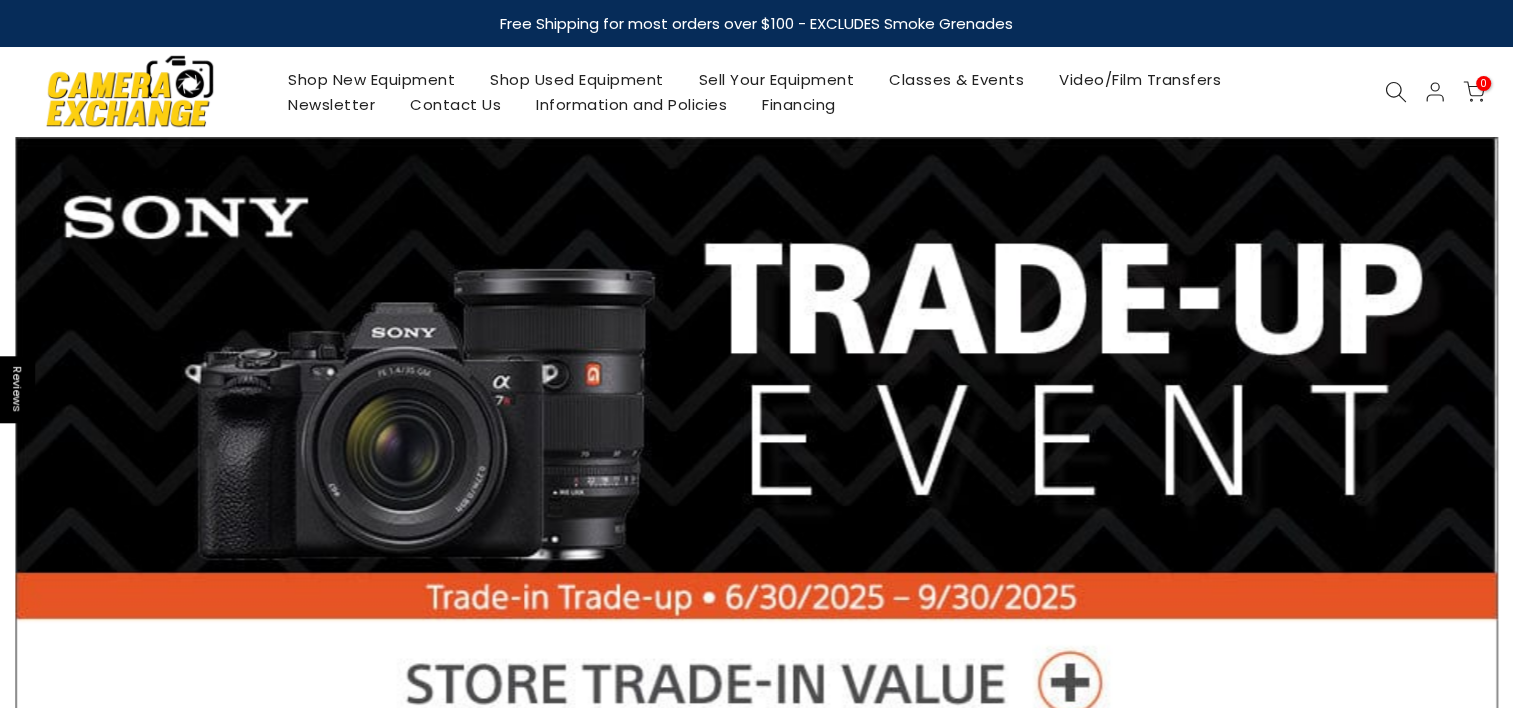 select on "*******" 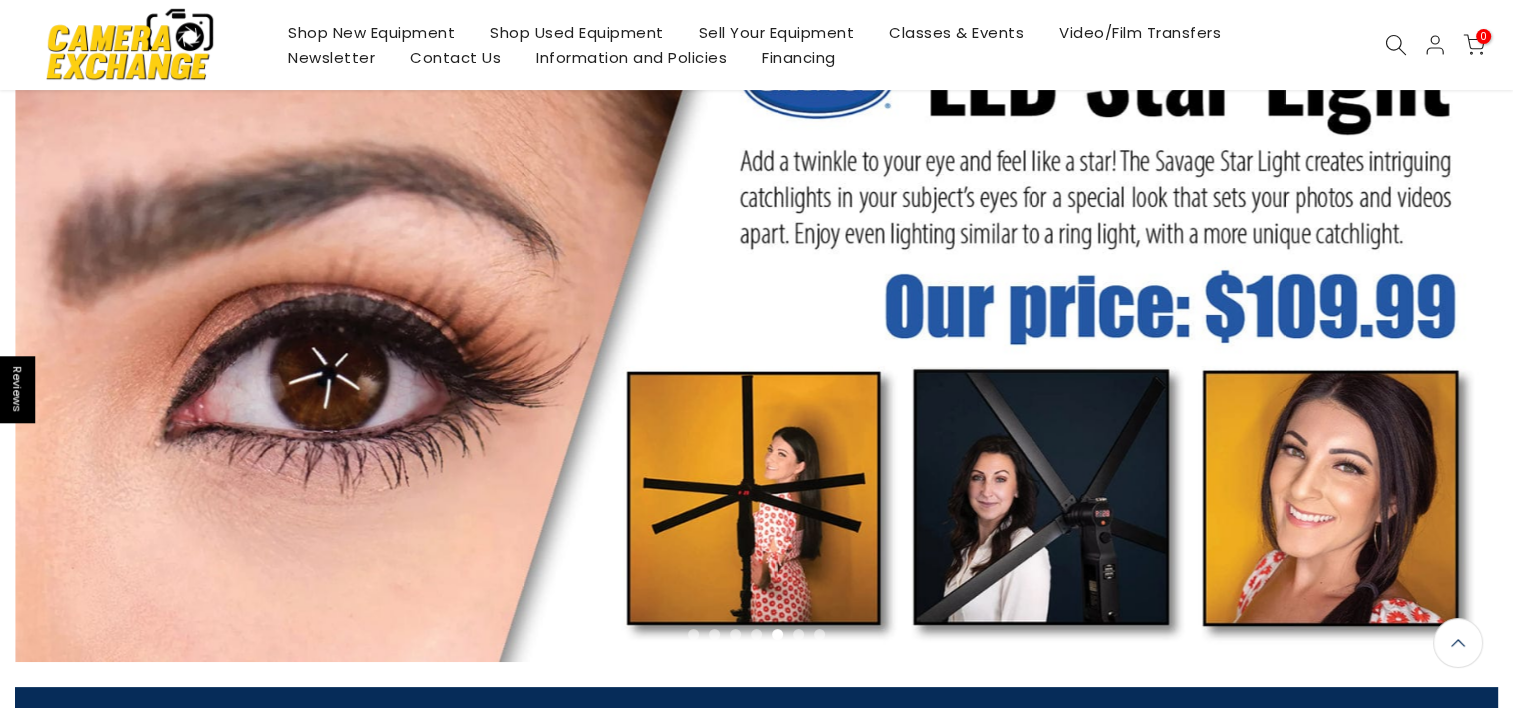 scroll, scrollTop: 0, scrollLeft: 0, axis: both 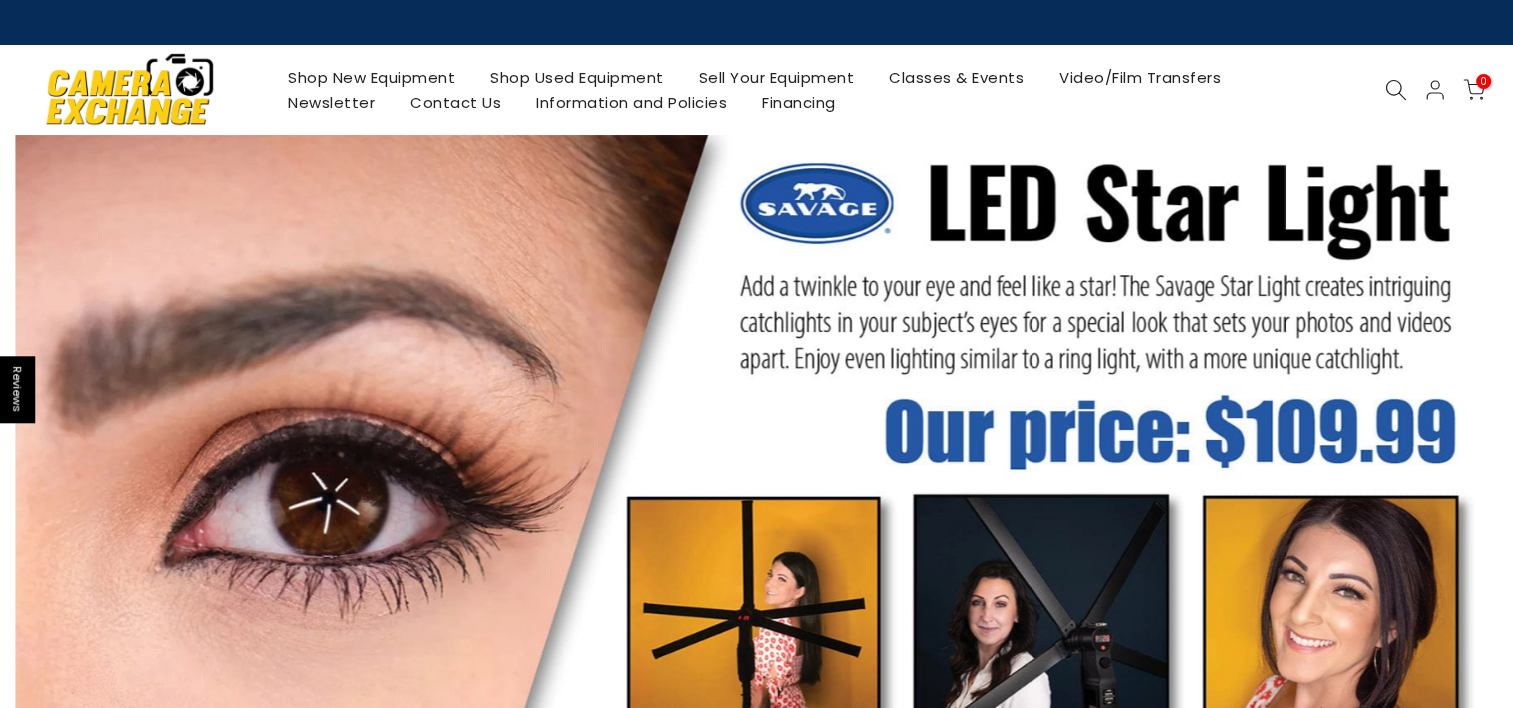 click at bounding box center [130, 89] 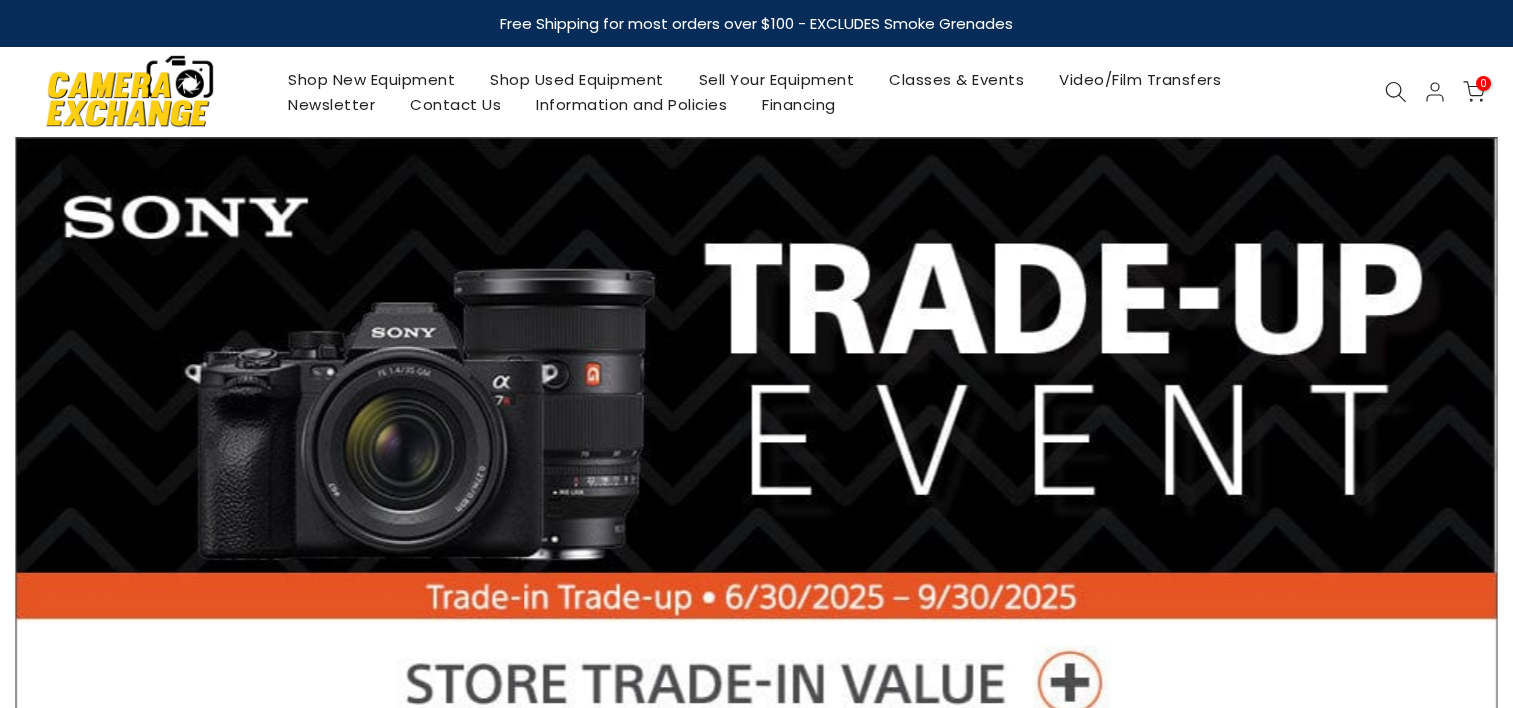 scroll, scrollTop: 0, scrollLeft: 0, axis: both 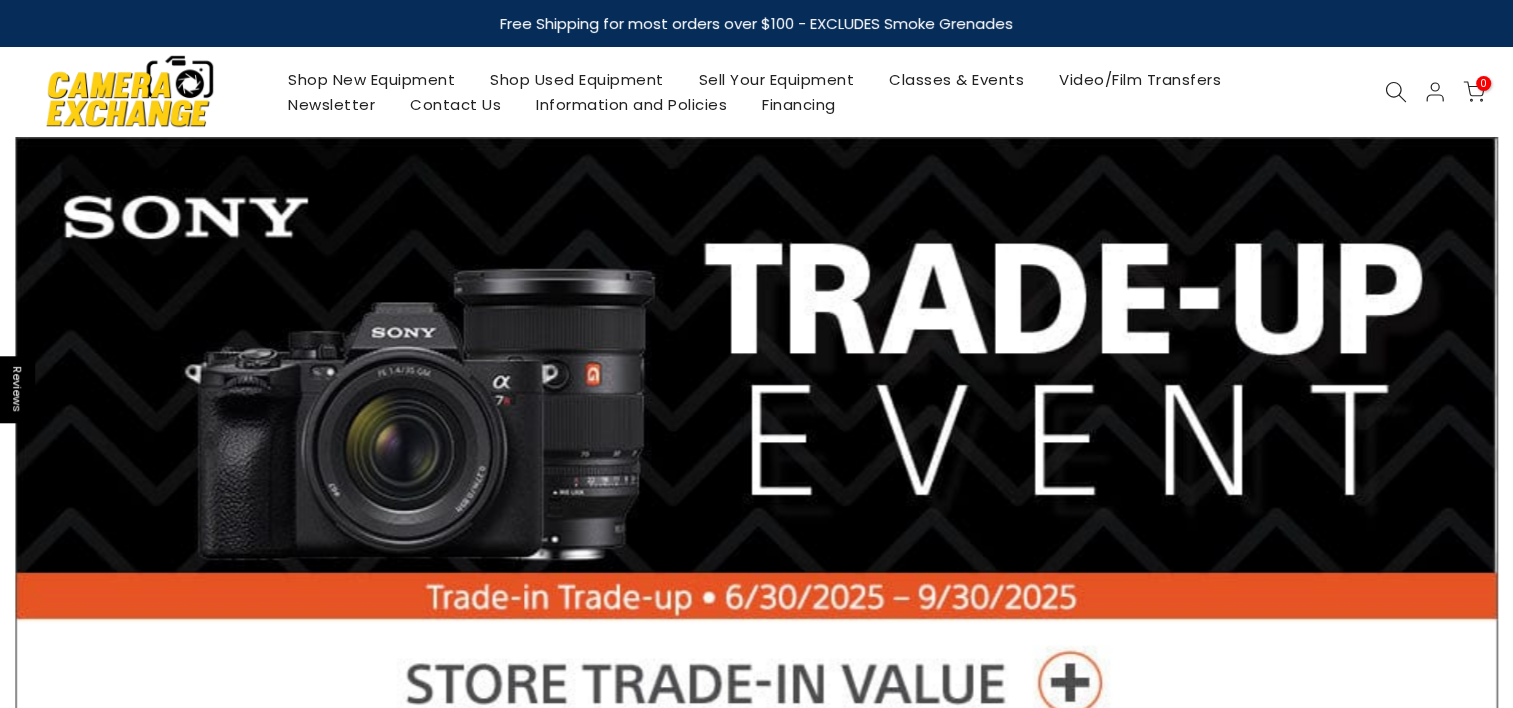 select on "*******" 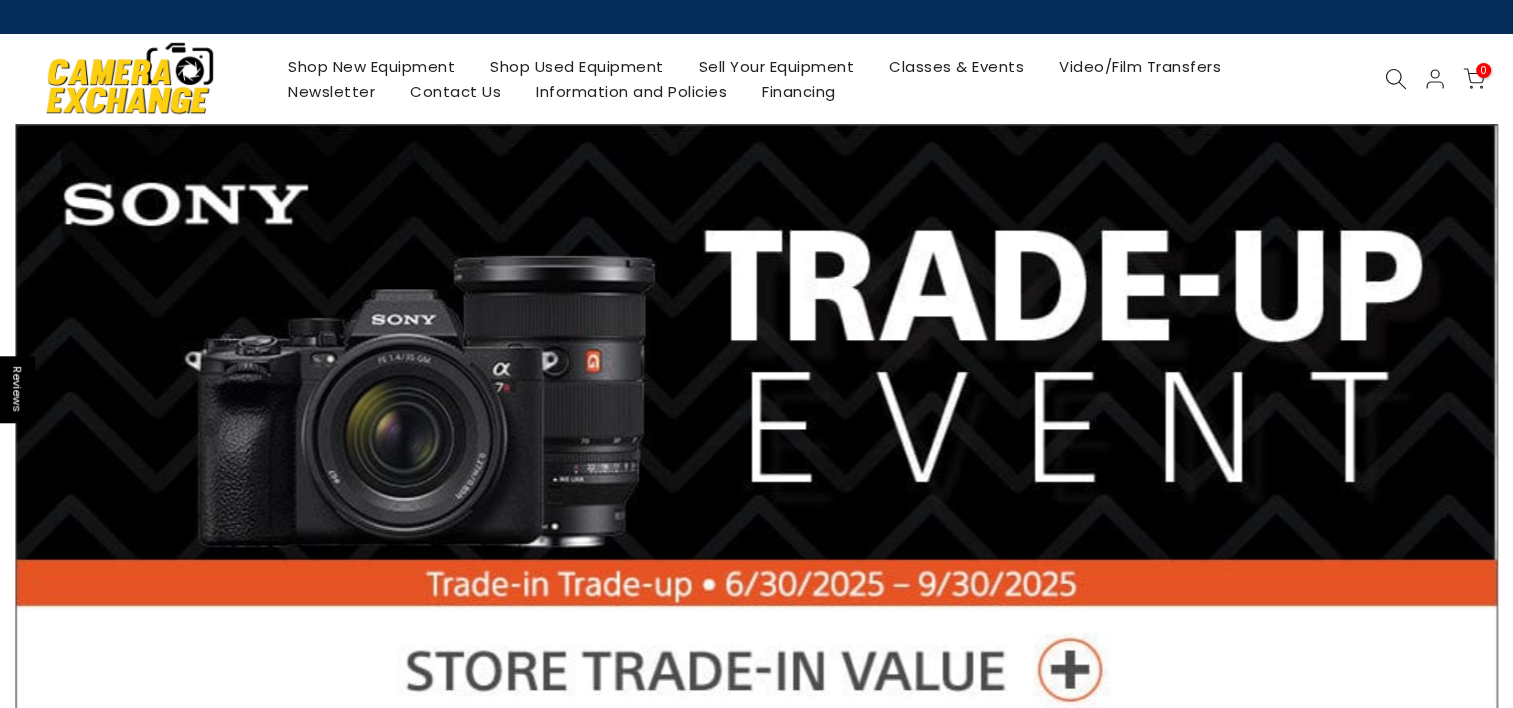 scroll, scrollTop: 0, scrollLeft: 0, axis: both 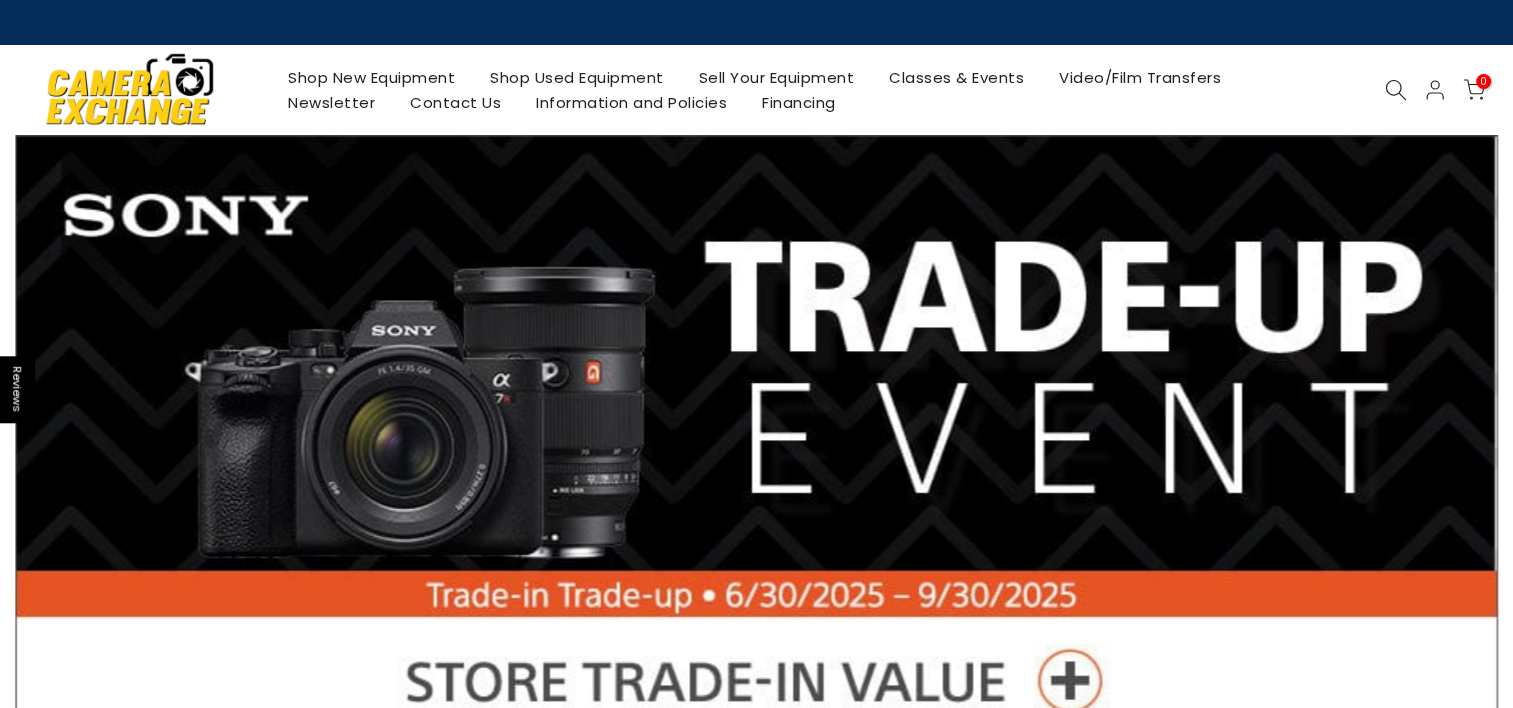 click at bounding box center [756, 474] 